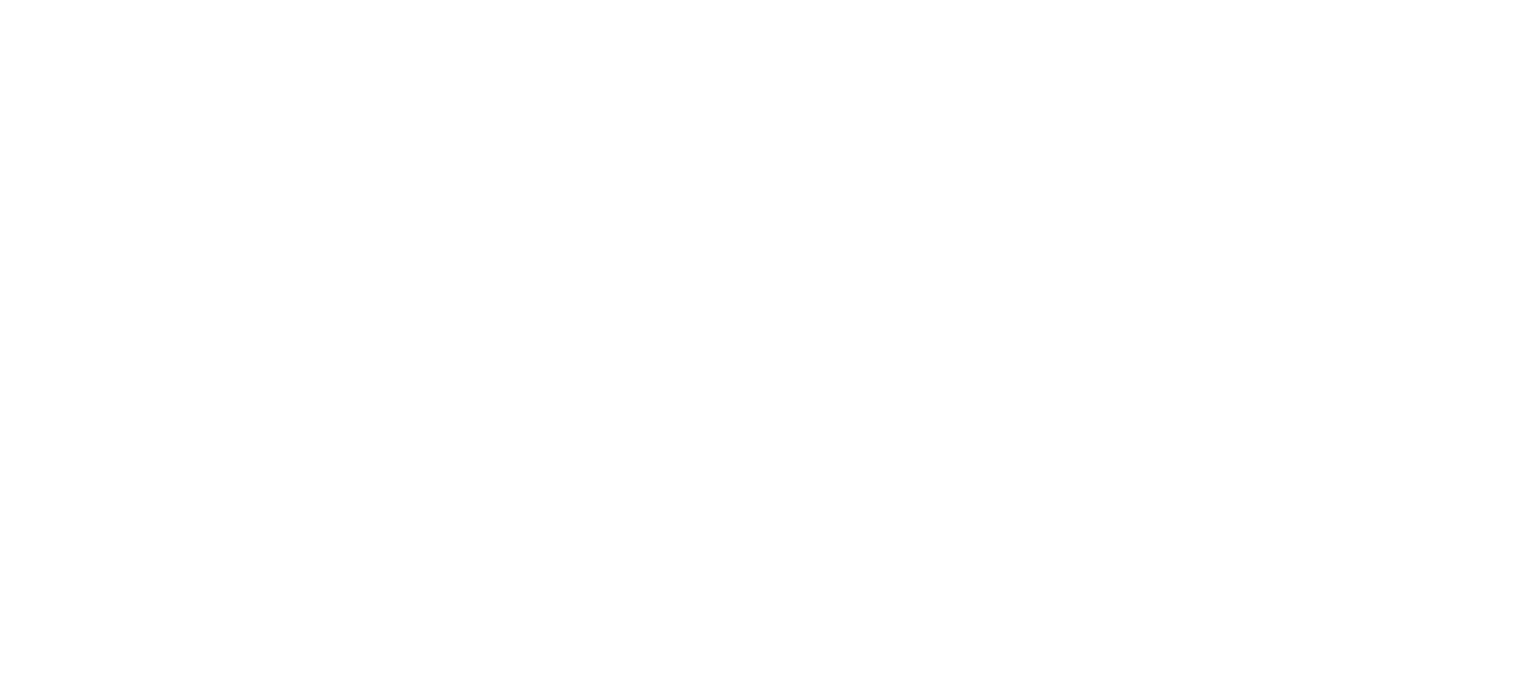 scroll, scrollTop: 0, scrollLeft: 0, axis: both 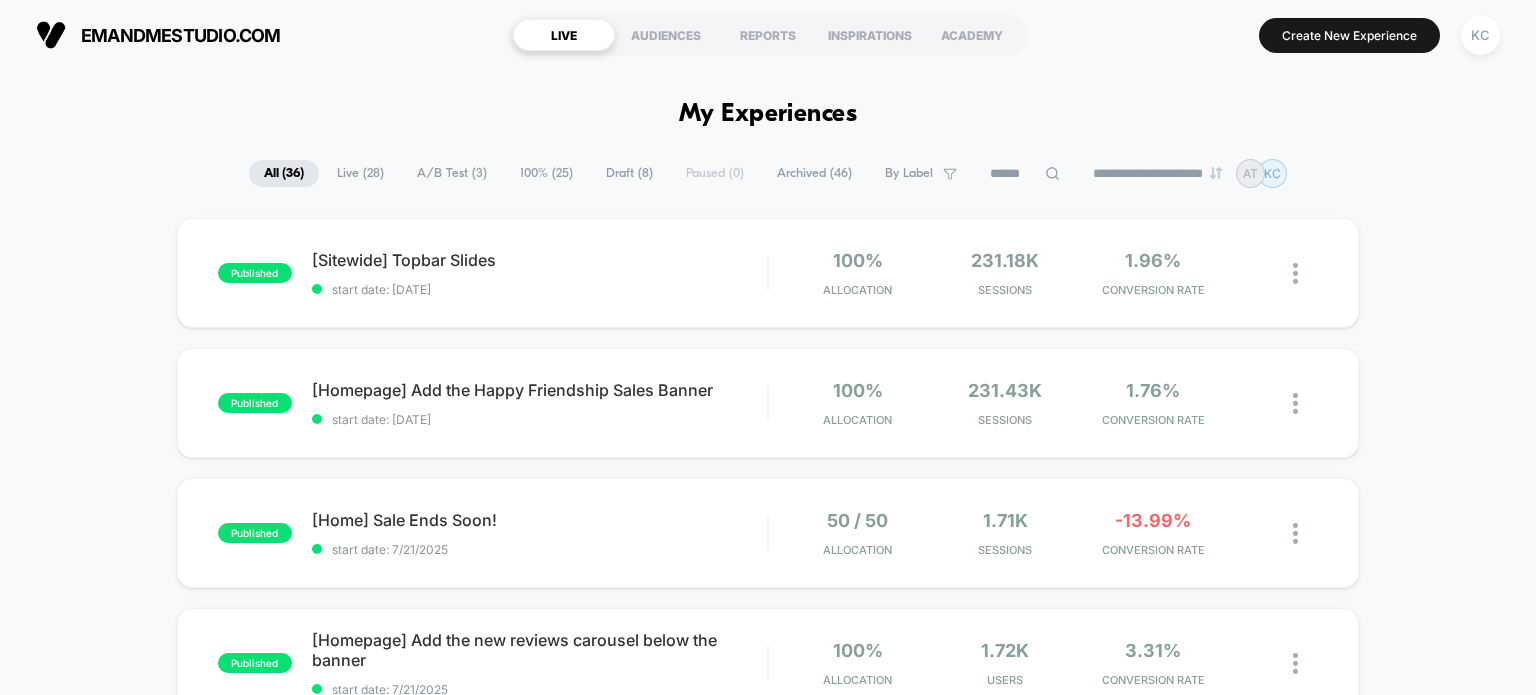 click on "A/B Test ( 3 )" at bounding box center [452, 173] 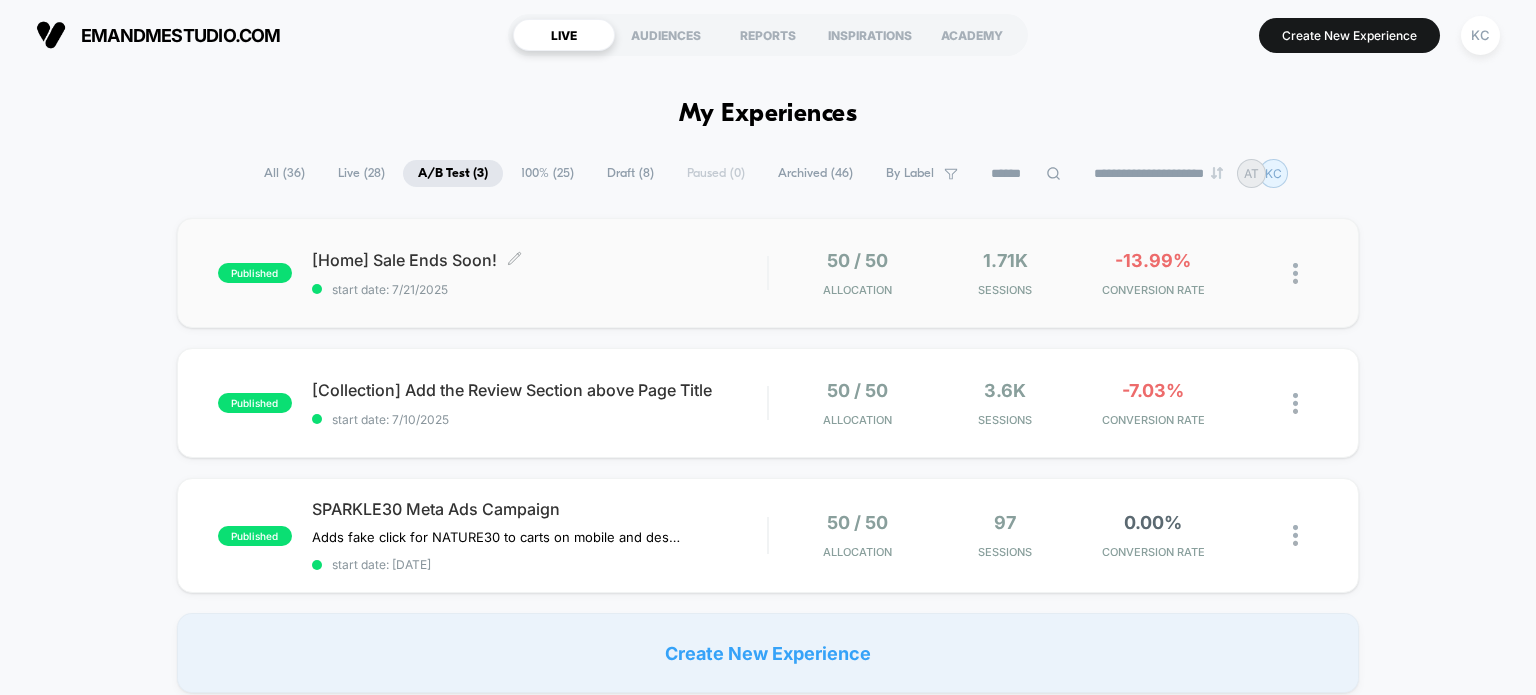 click on "start date: 7/21/2025" at bounding box center (540, 289) 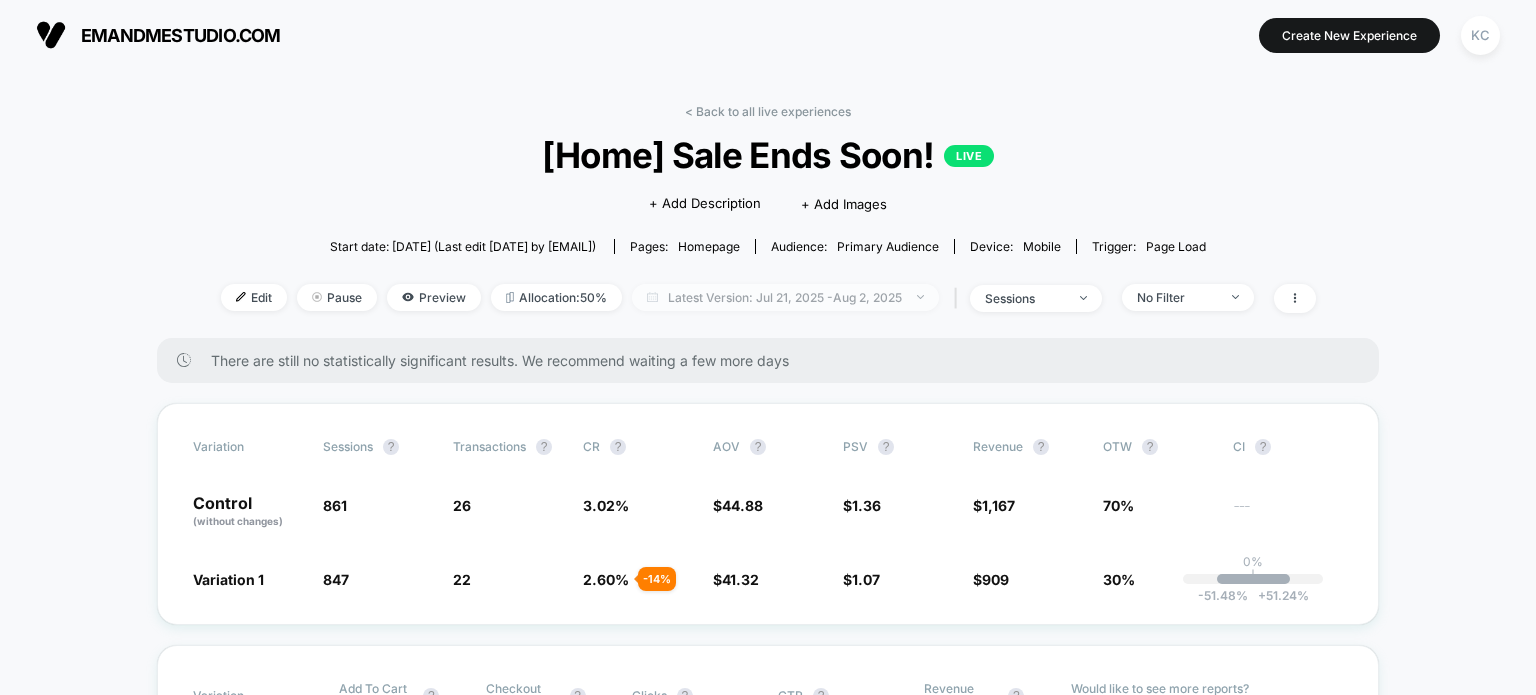 click on "Latest Version:     [DATE]    -    [DATE]" at bounding box center (785, 297) 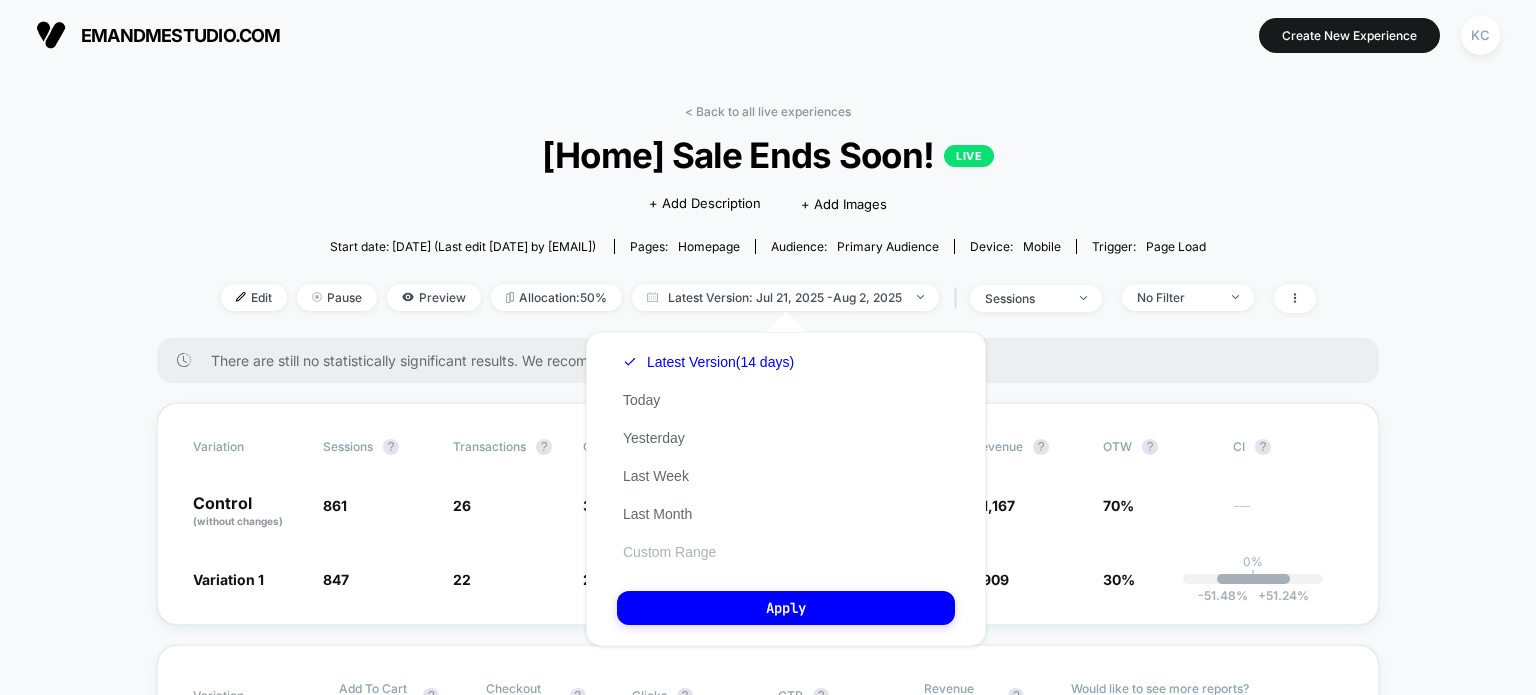click on "Custom Range" at bounding box center [669, 552] 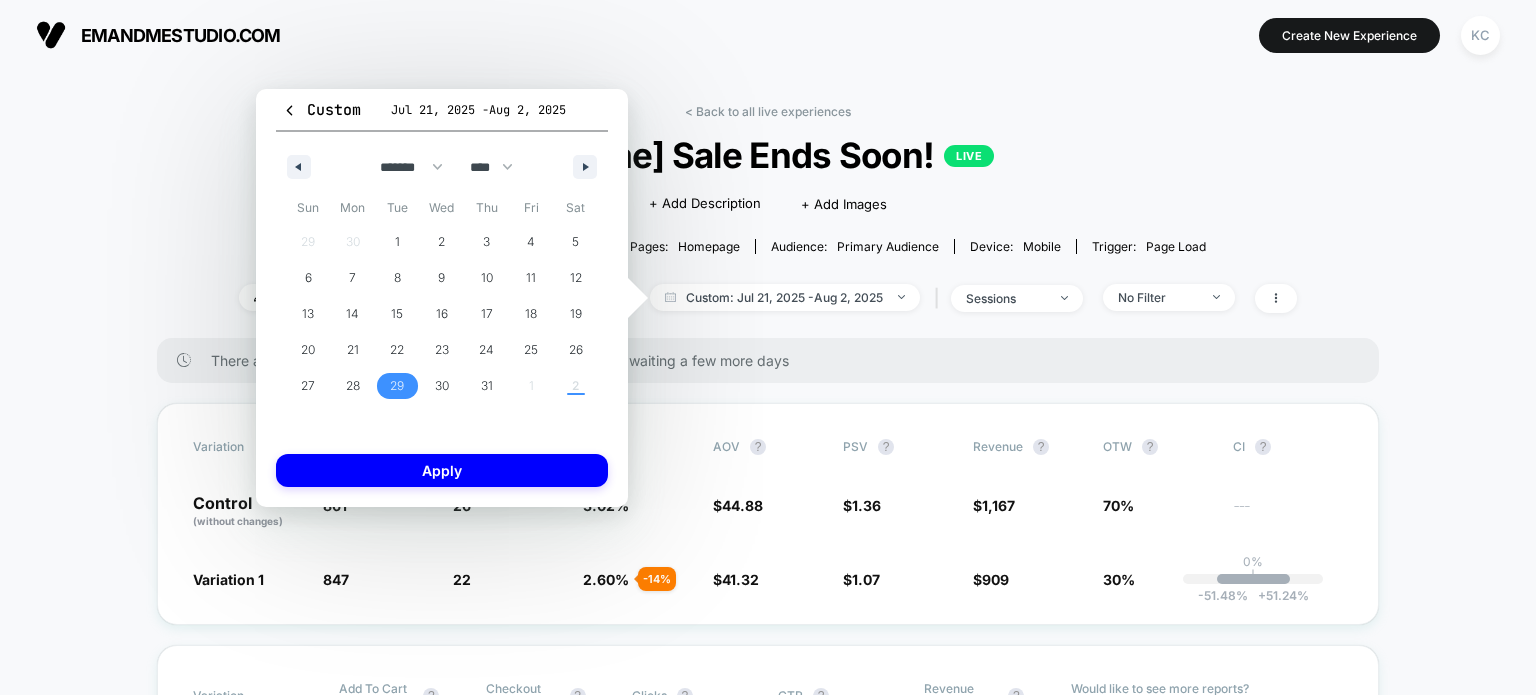 click on "29" at bounding box center (397, 386) 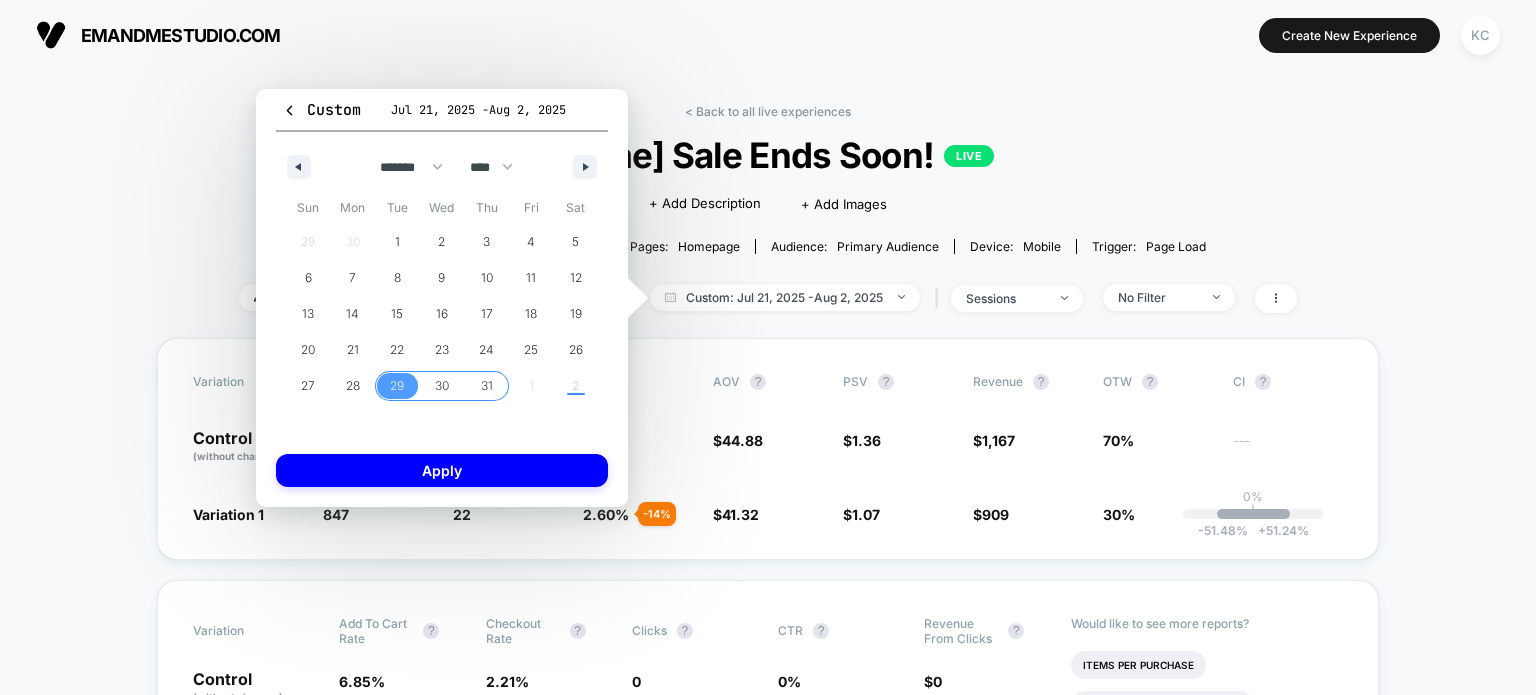 click on "31" at bounding box center [487, 386] 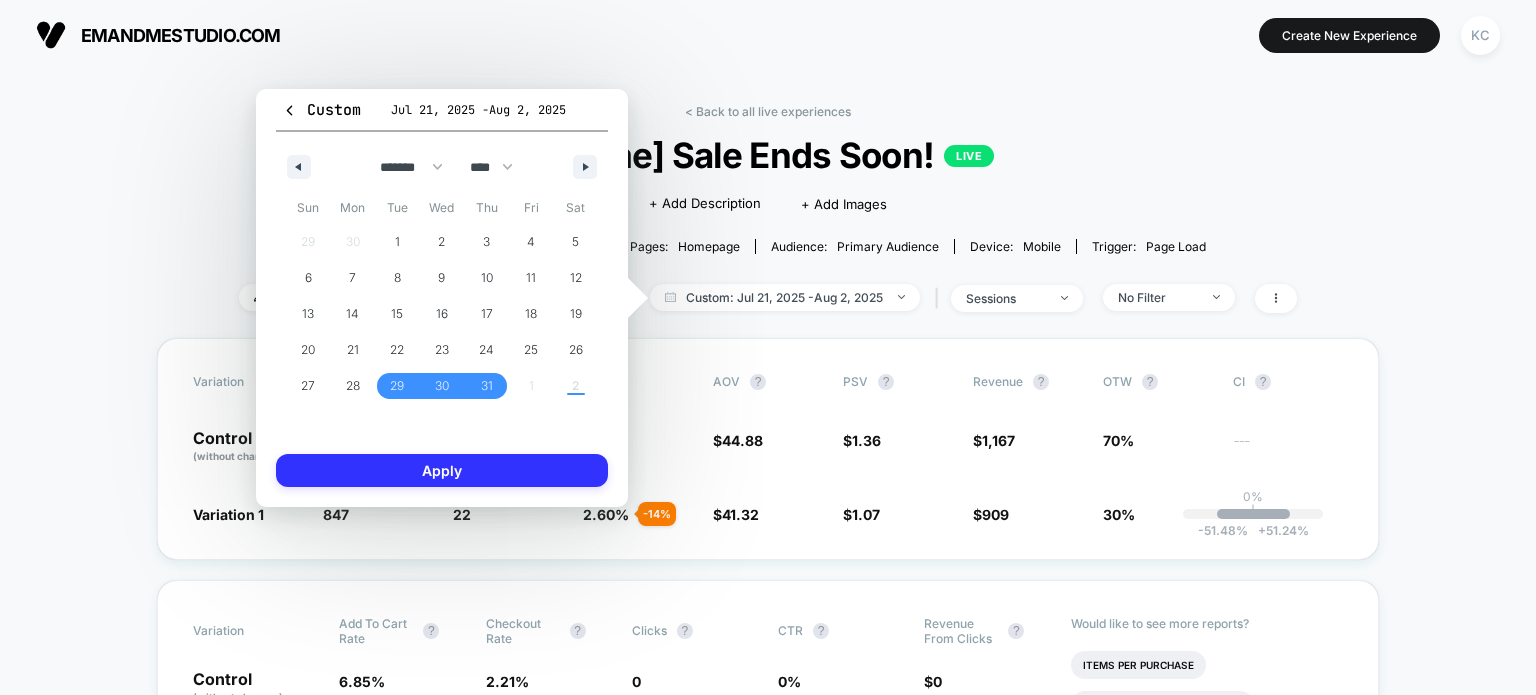 click on "Apply" at bounding box center (442, 470) 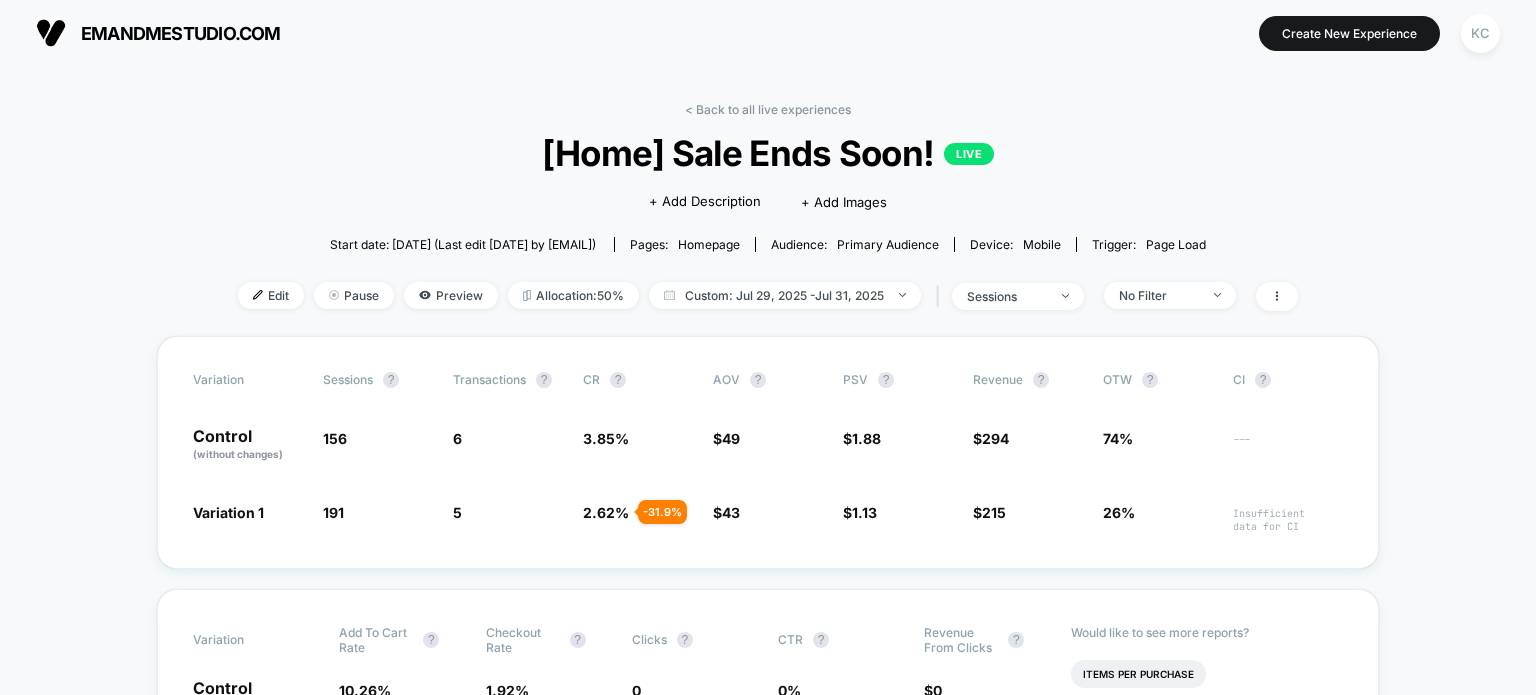 scroll, scrollTop: 0, scrollLeft: 0, axis: both 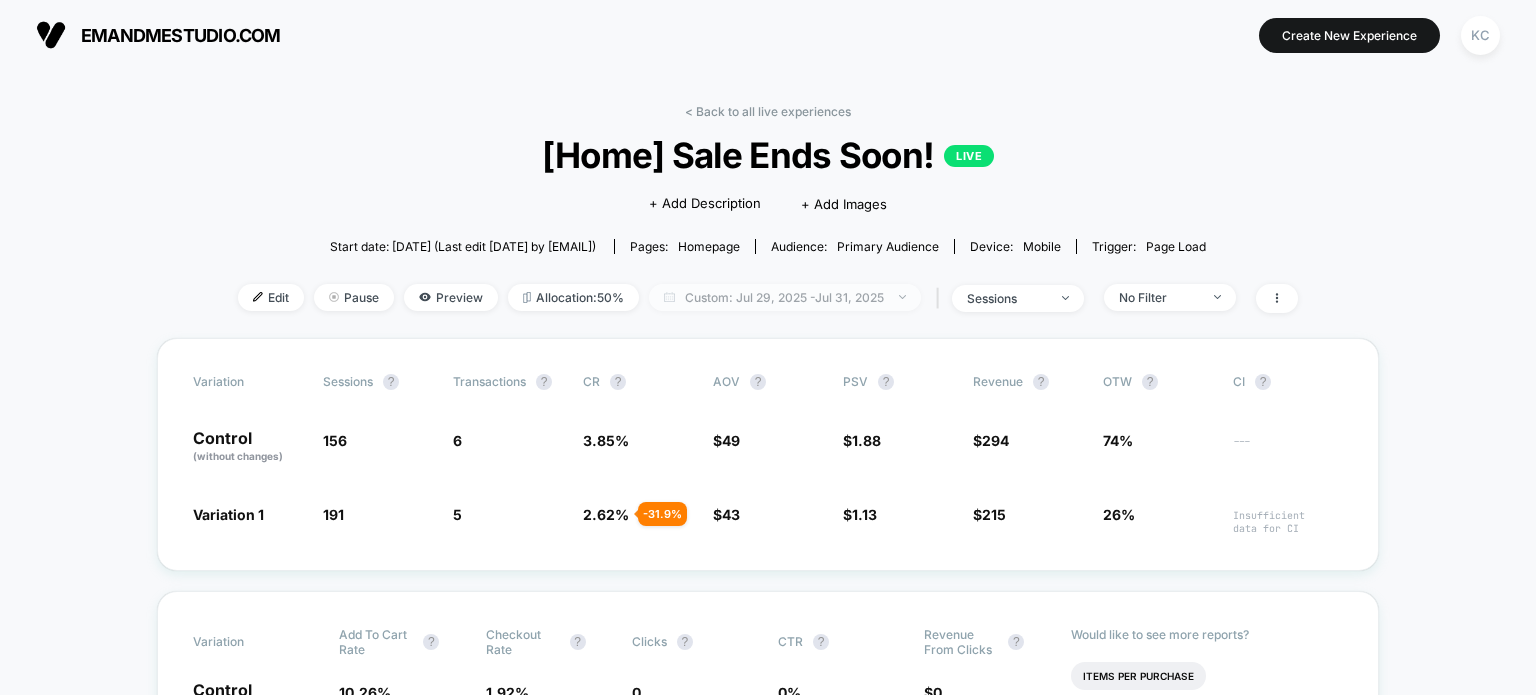 click on "Custom:     [DATE]    -    [DATE]" at bounding box center [785, 297] 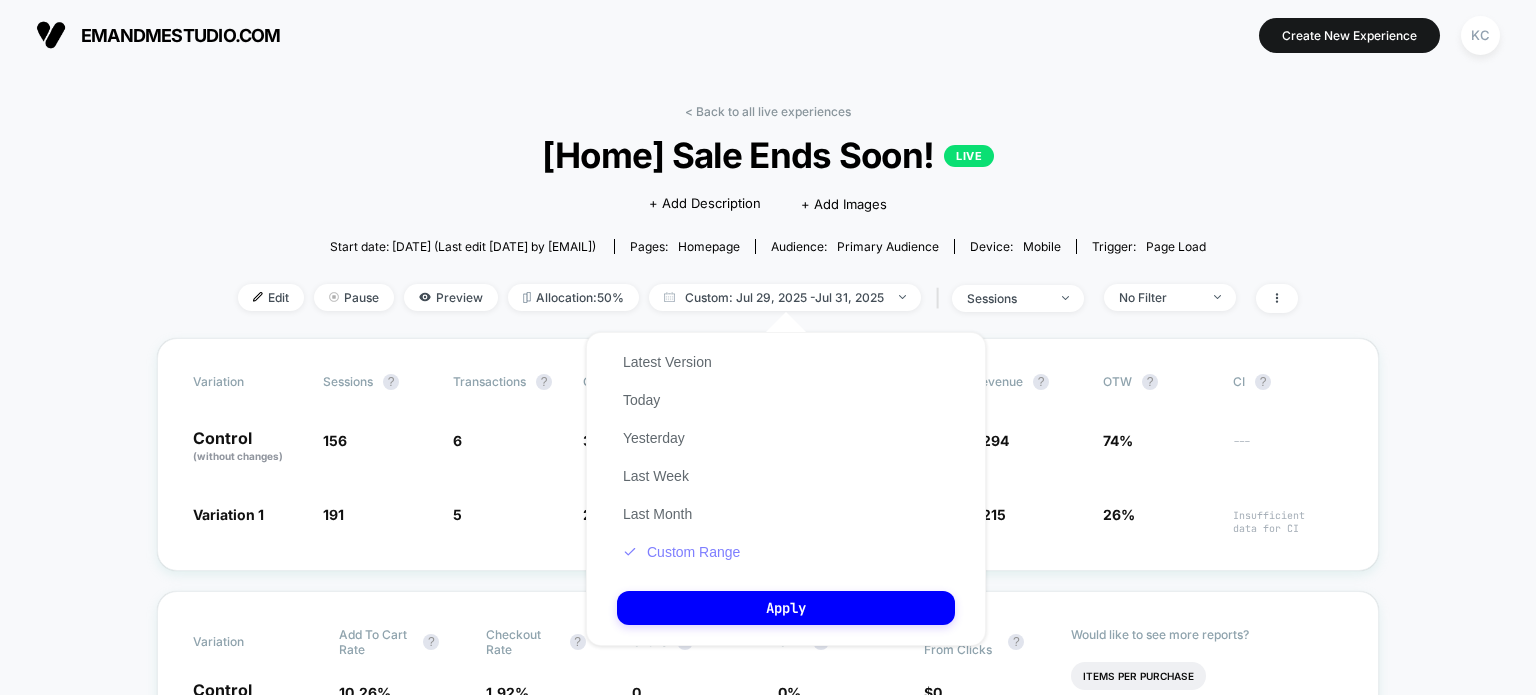 click on "Custom Range" at bounding box center (681, 552) 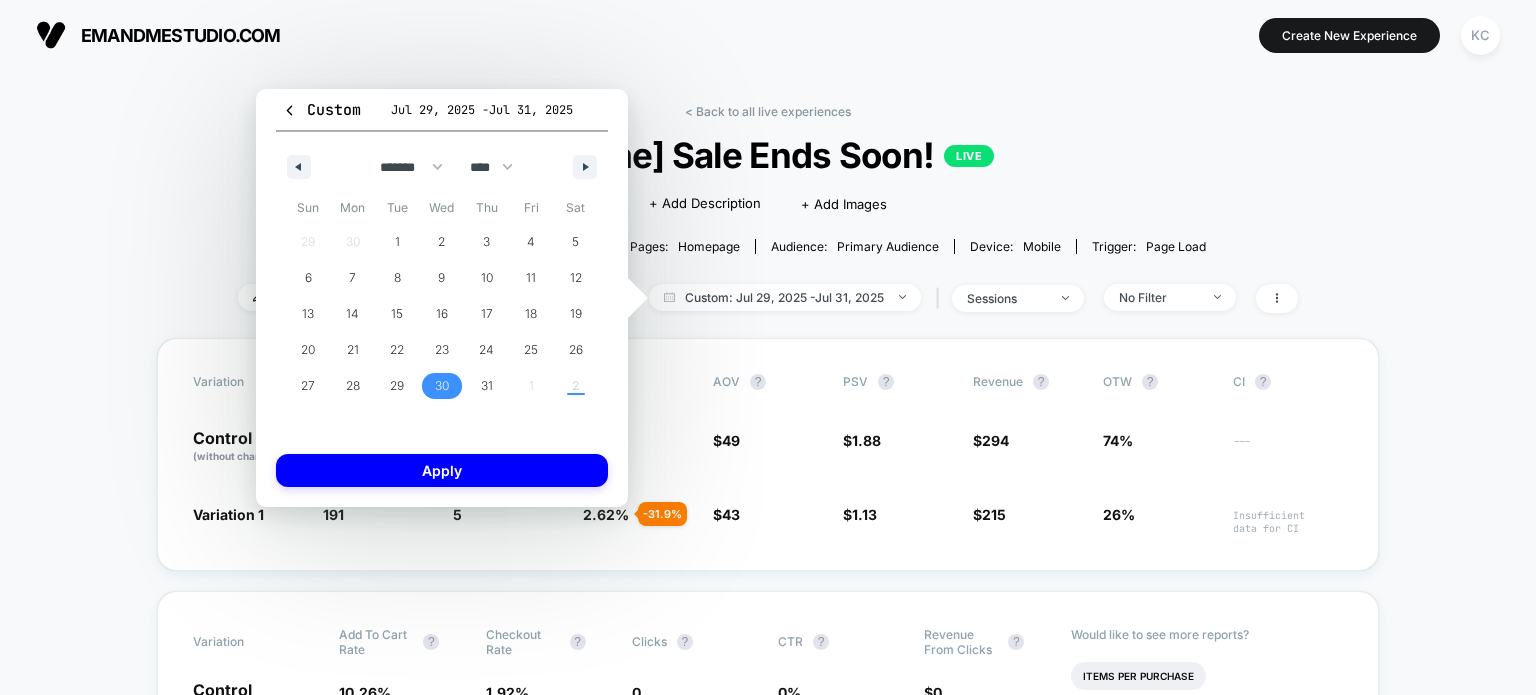 click on "30" at bounding box center (442, 386) 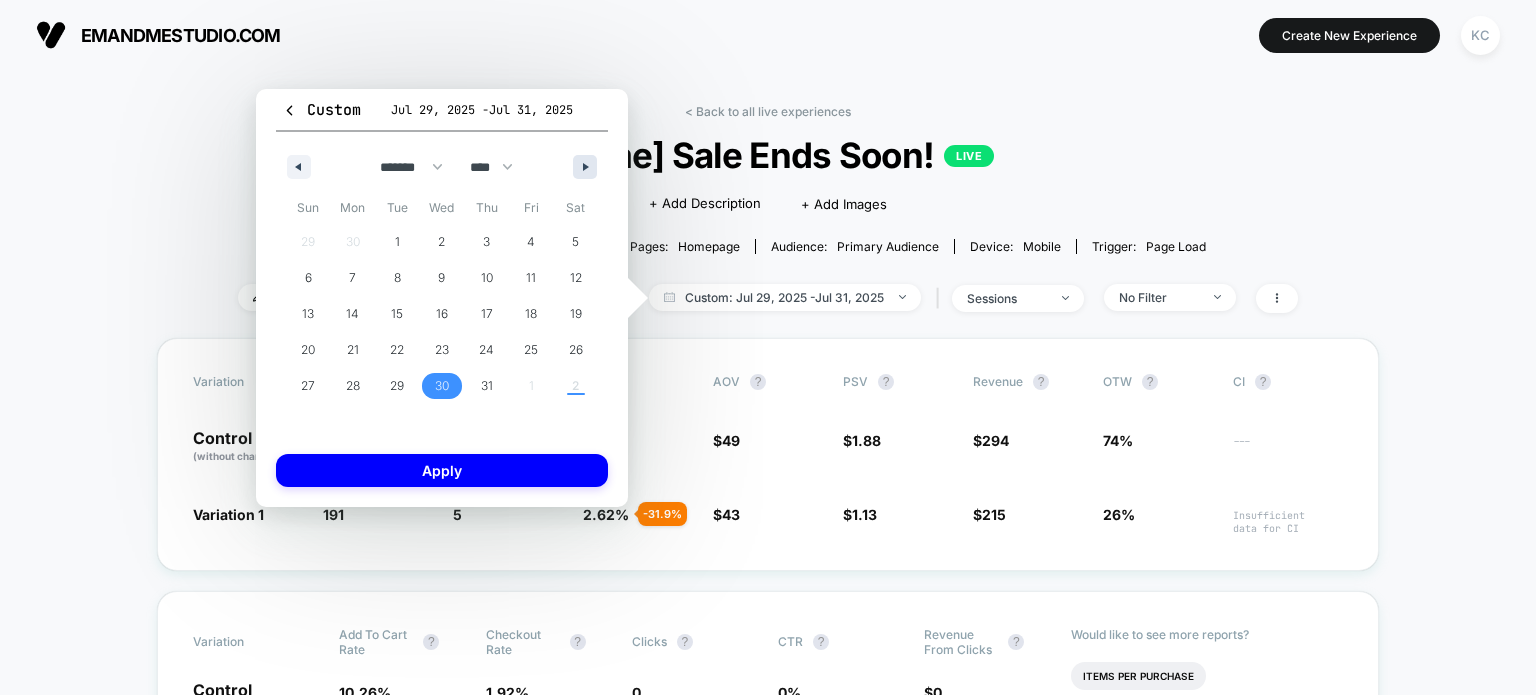 click at bounding box center [588, 167] 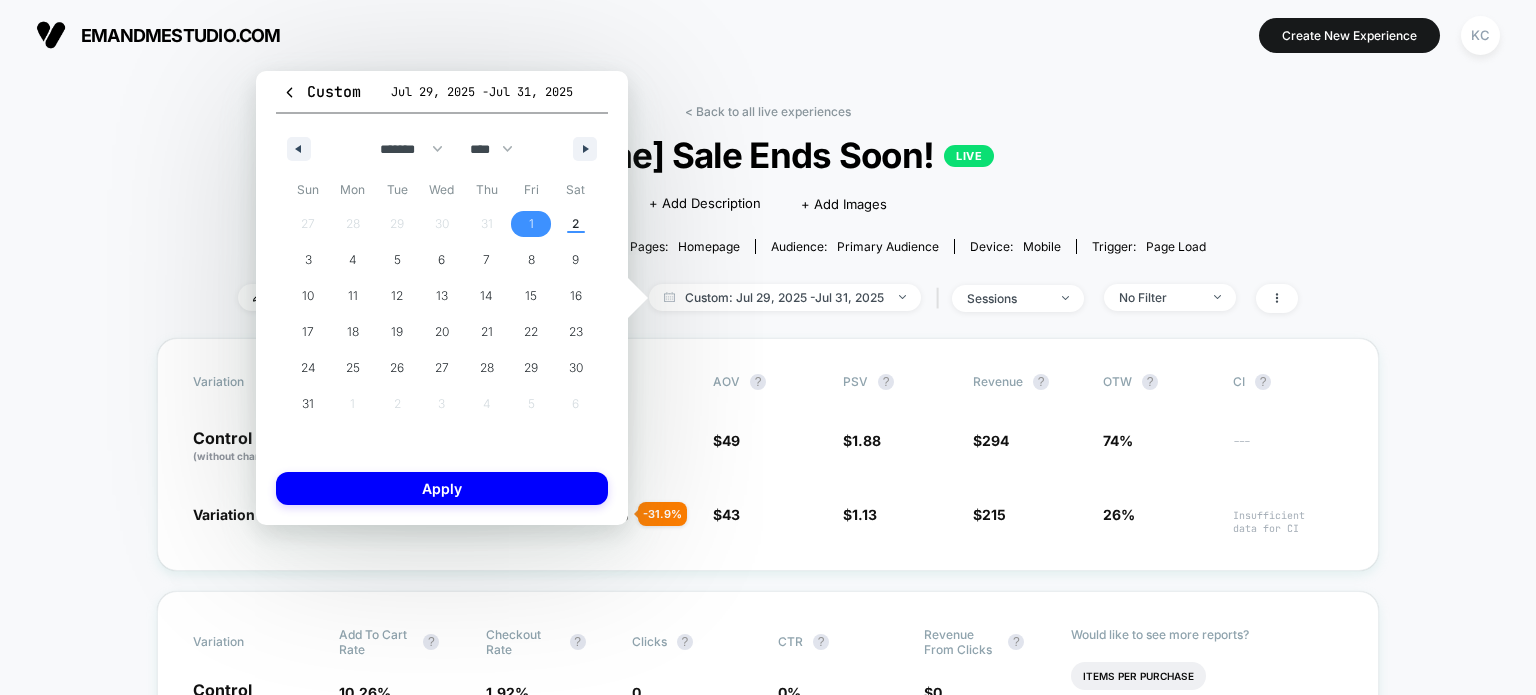 click on "1" at bounding box center (531, 224) 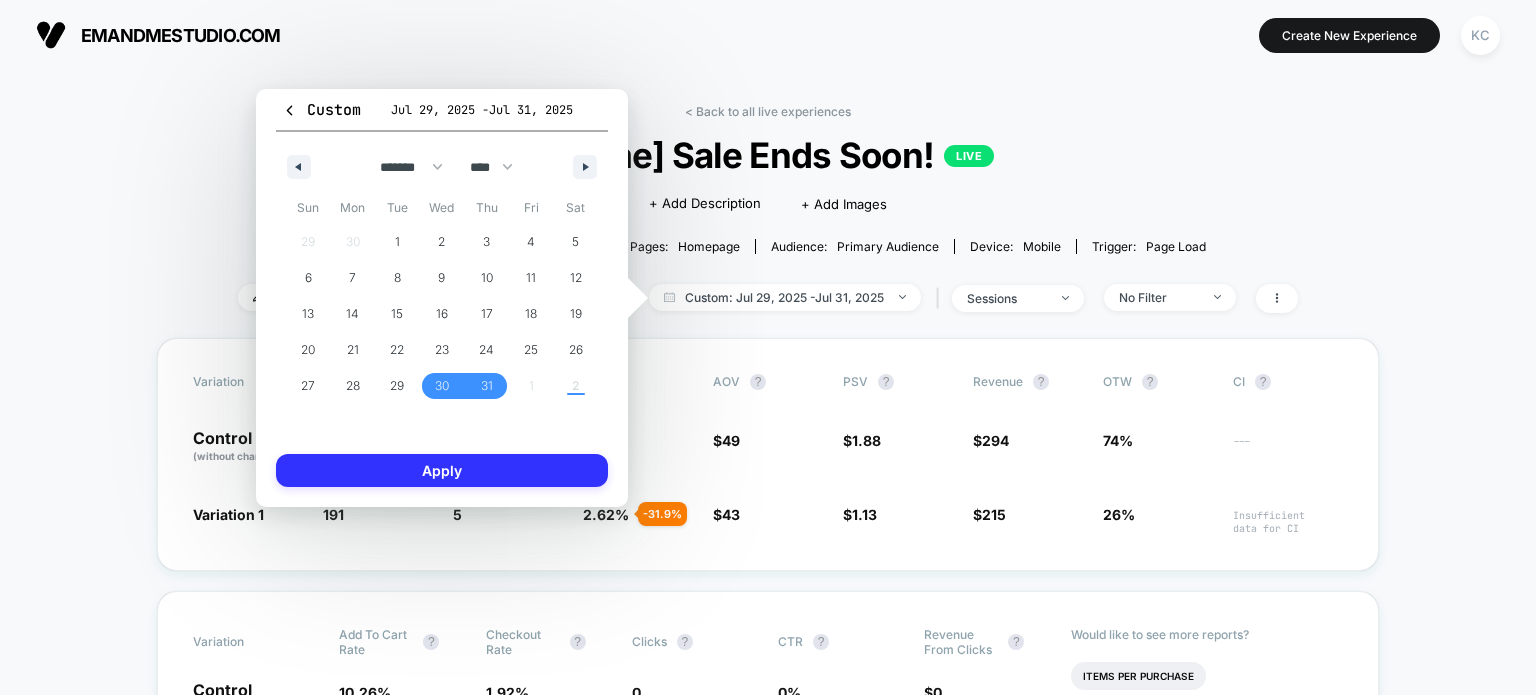 click on "Apply" at bounding box center (442, 470) 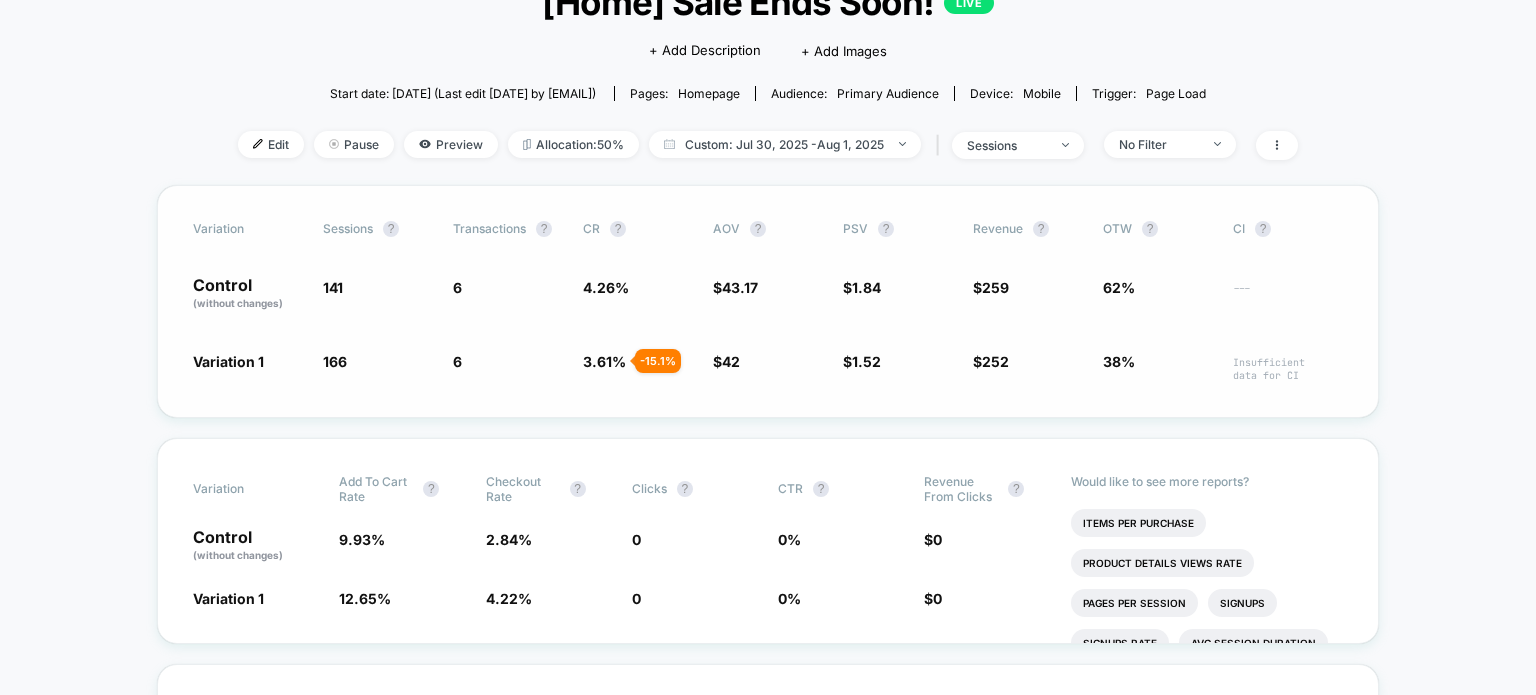 scroll, scrollTop: 0, scrollLeft: 0, axis: both 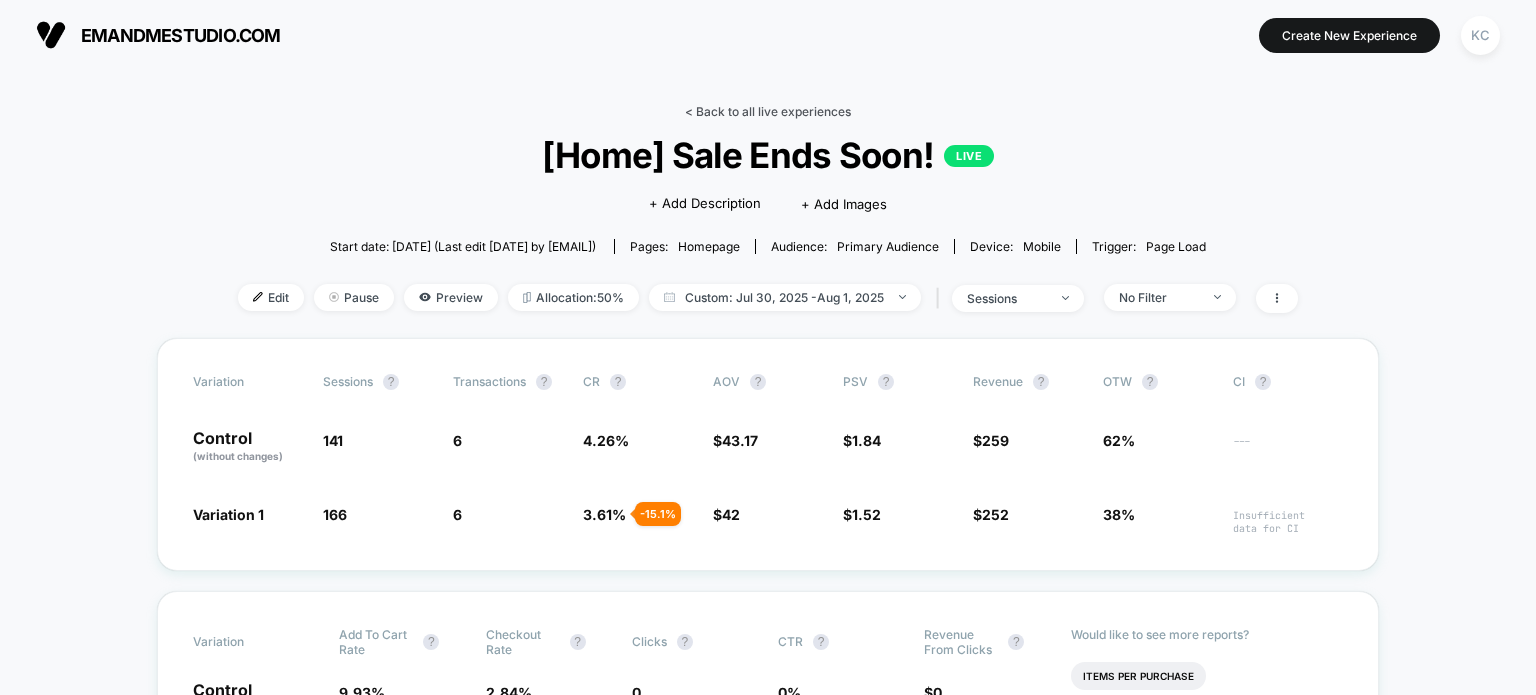 click on "< Back to all live experiences" at bounding box center (768, 111) 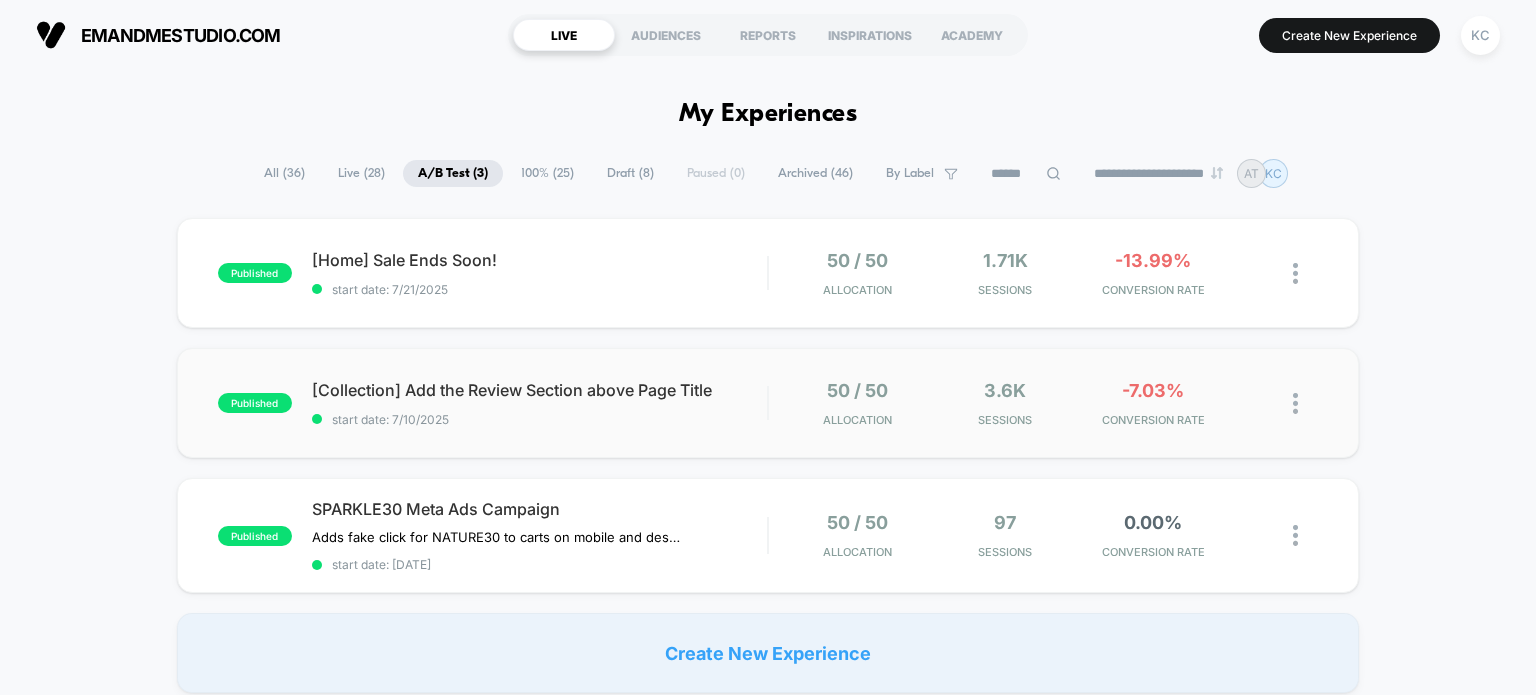 click on "published [Collection] Add the Review Section above Page Title start date: [DATE] 50 / 50 Allocation 3.6k Sessions -7.03% CONVERSION RATE" at bounding box center (768, 403) 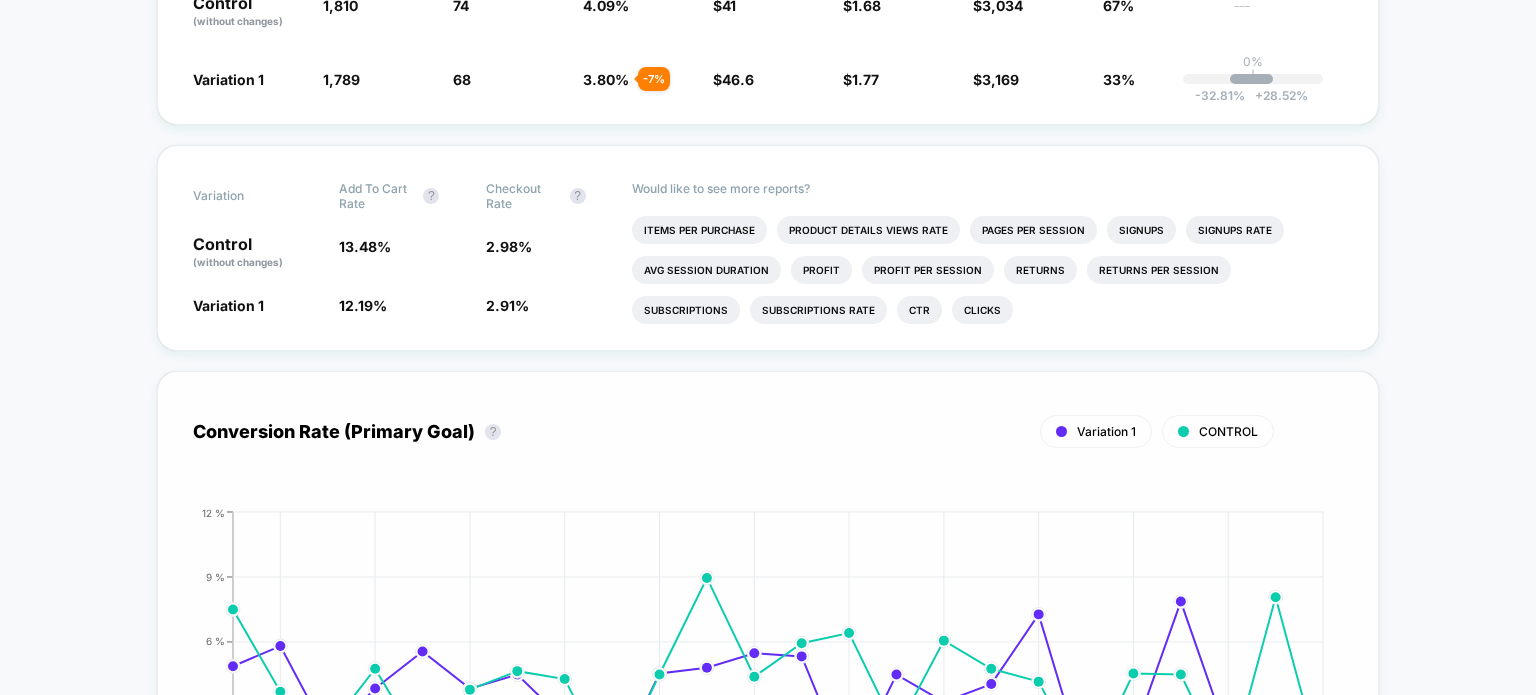 scroll, scrollTop: 0, scrollLeft: 0, axis: both 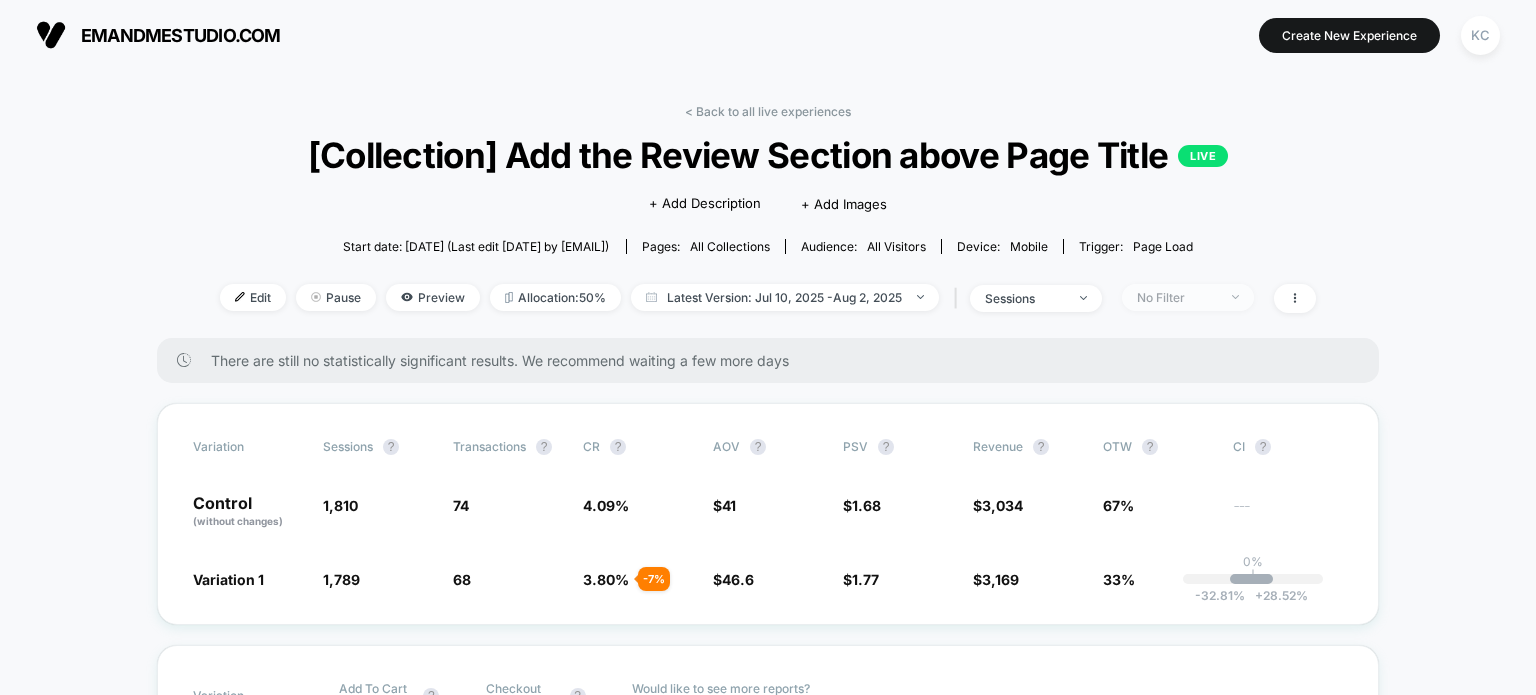 click on "No Filter" at bounding box center [1177, 297] 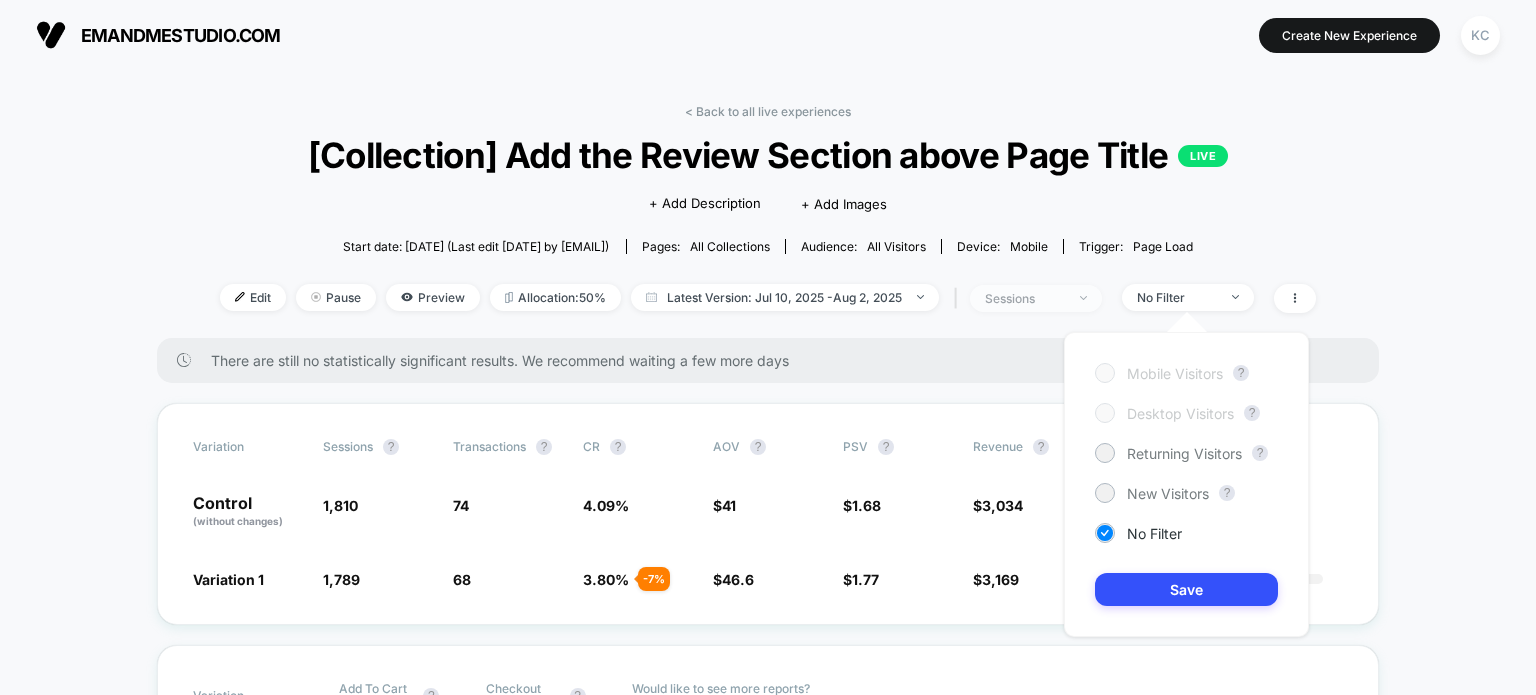 click on "sessions" at bounding box center (1025, 298) 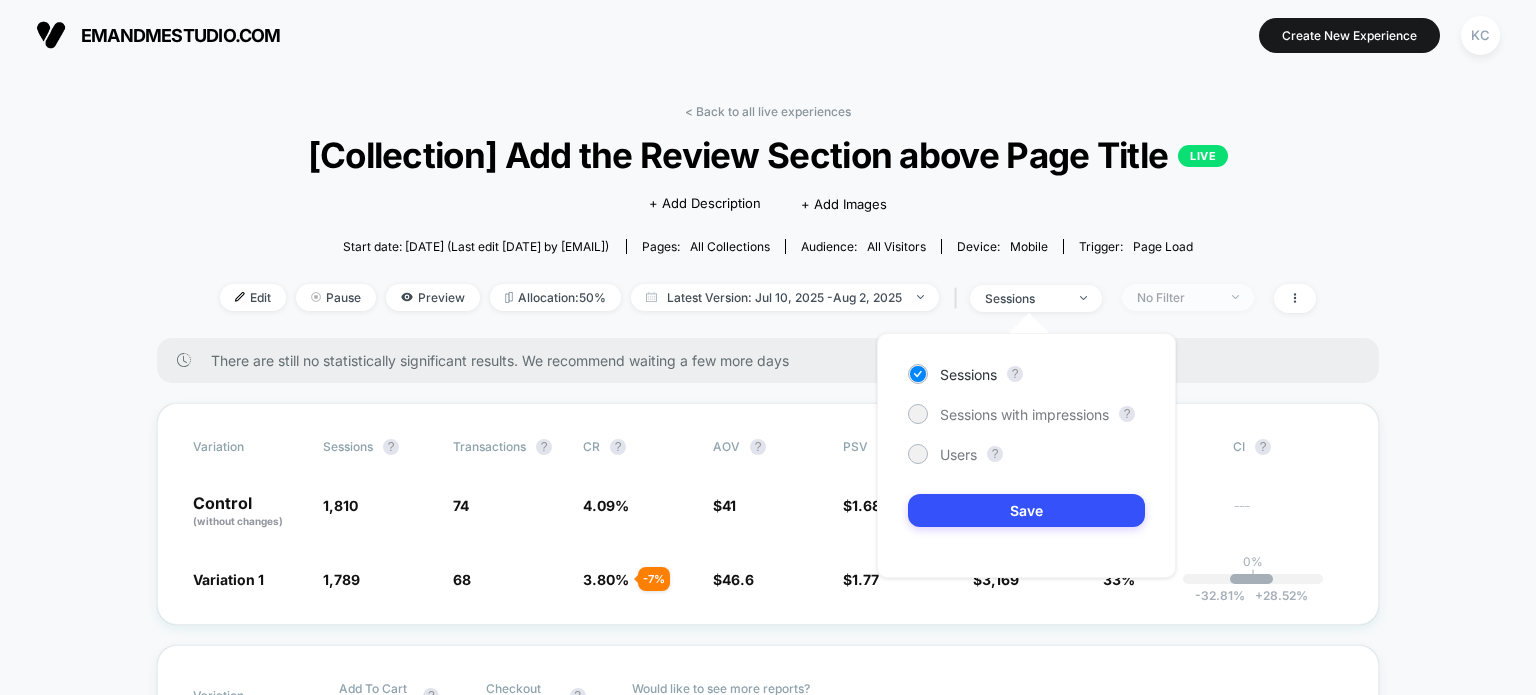 click on "No Filter" at bounding box center (1177, 297) 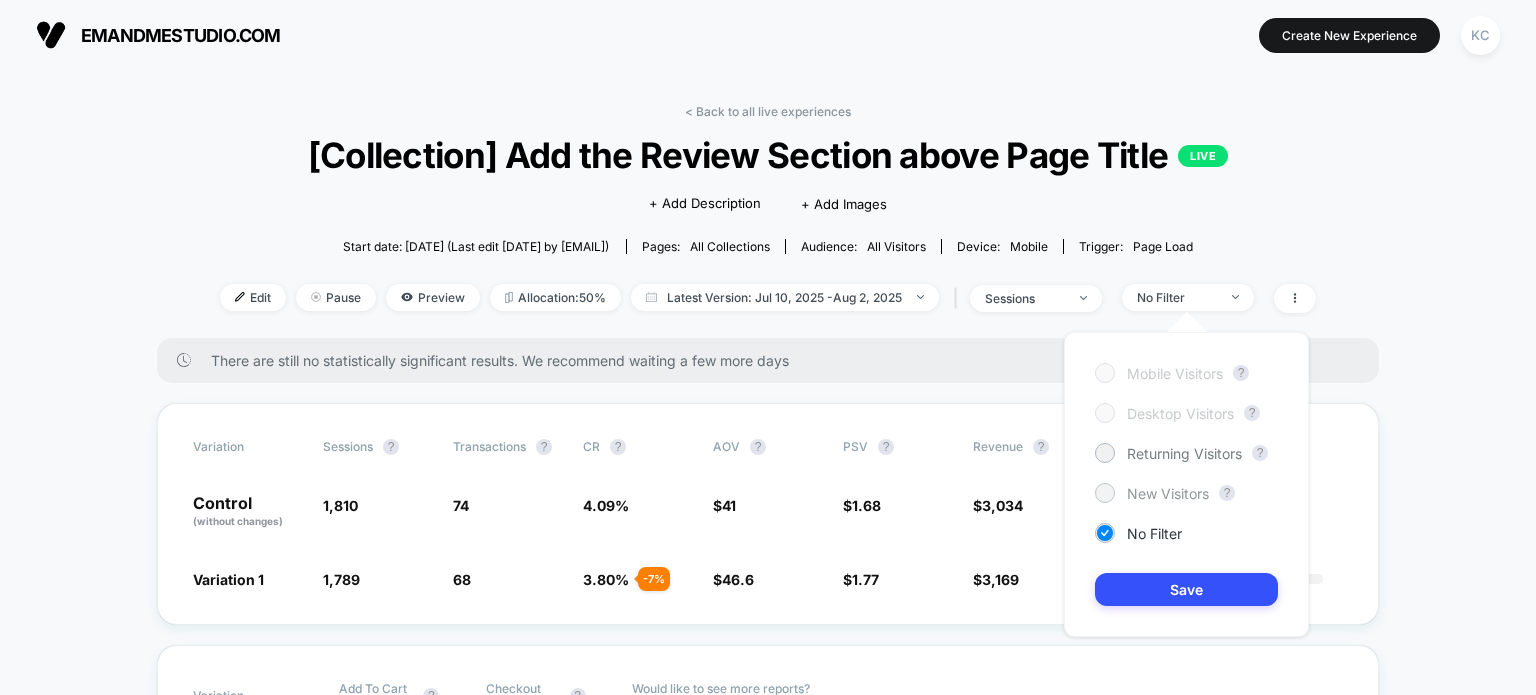 click at bounding box center (1104, 492) 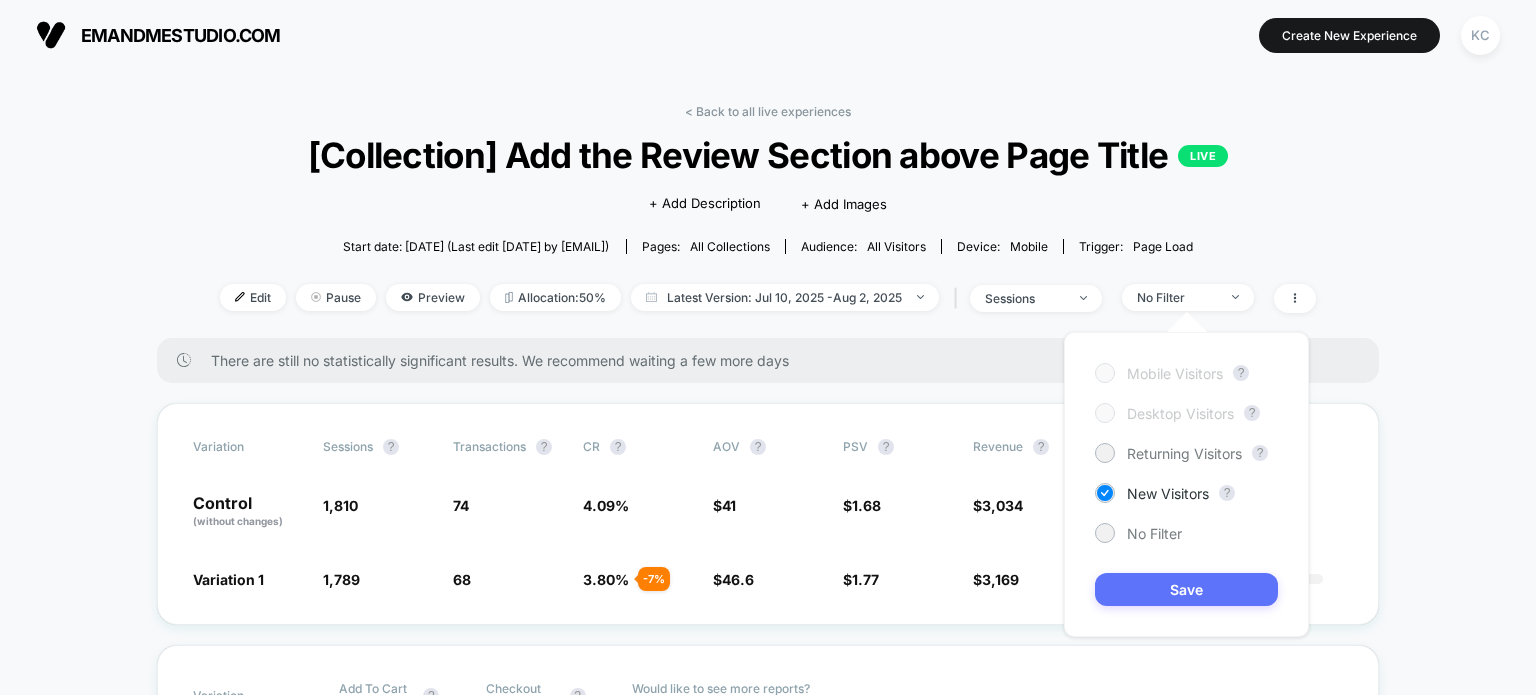 click on "Save" at bounding box center (1186, 589) 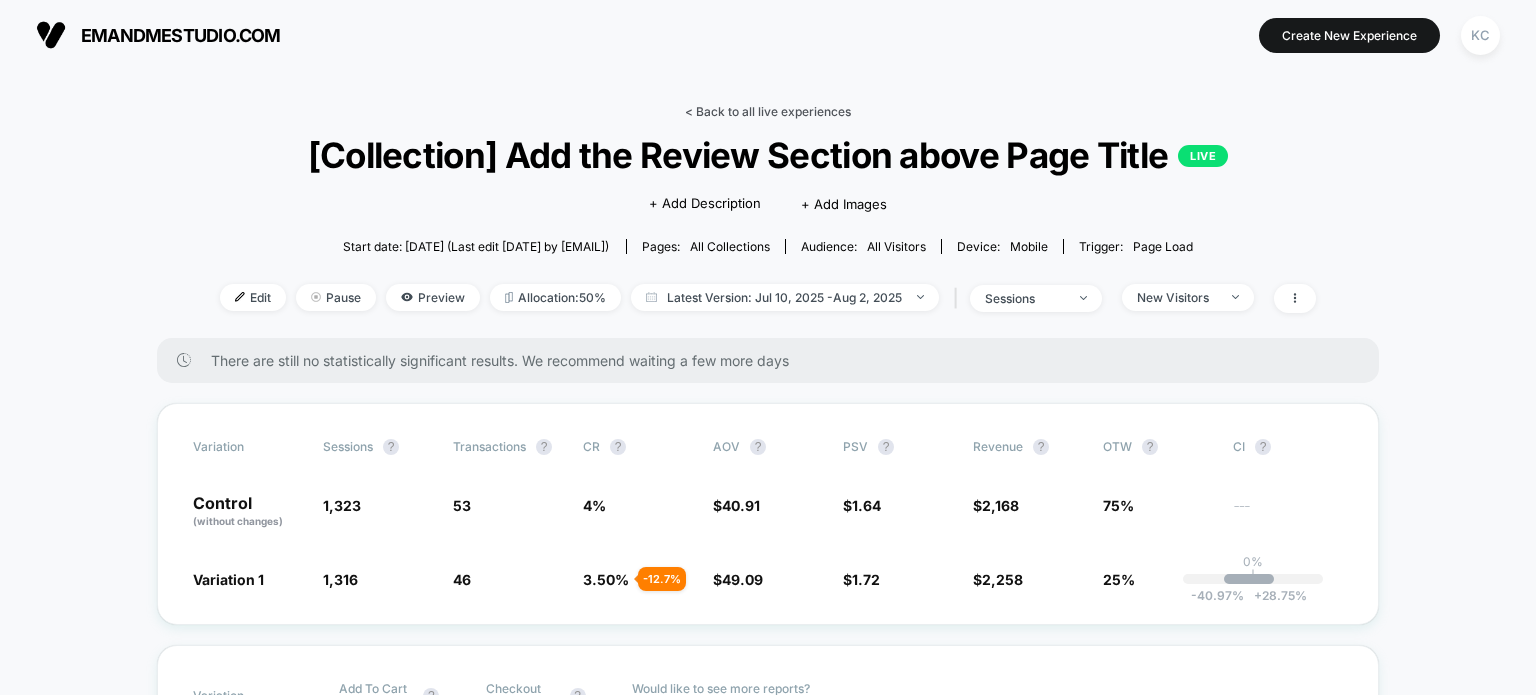 click on "< Back to all live experiences" at bounding box center (768, 111) 